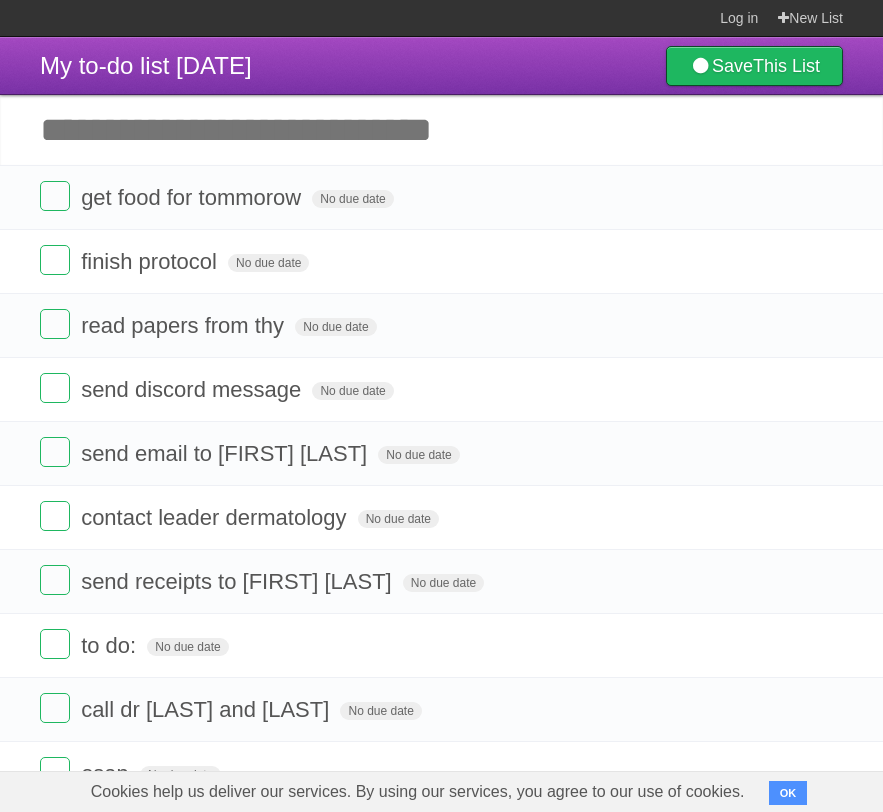 scroll, scrollTop: 0, scrollLeft: 0, axis: both 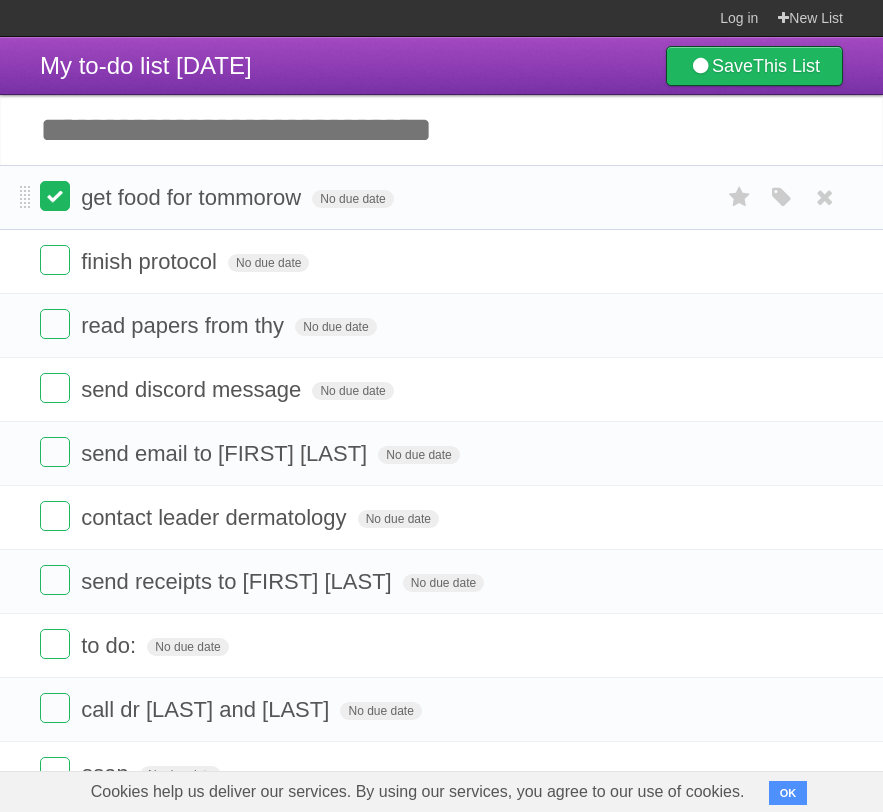 click at bounding box center (55, 196) 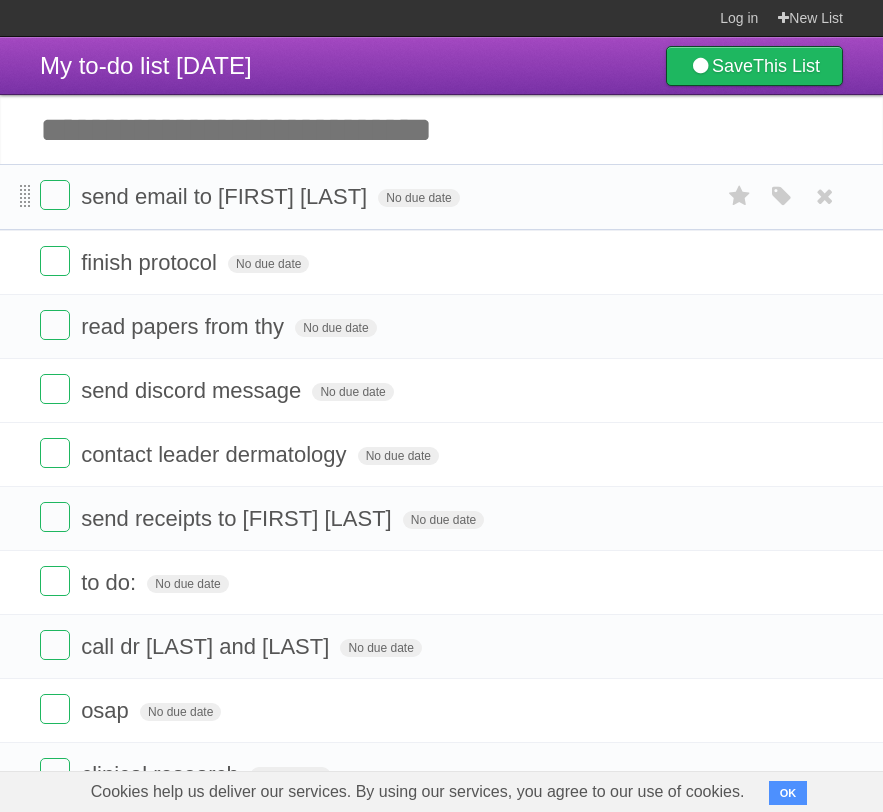drag, startPoint x: 21, startPoint y: 399, endPoint x: 24, endPoint y: 196, distance: 203.02217 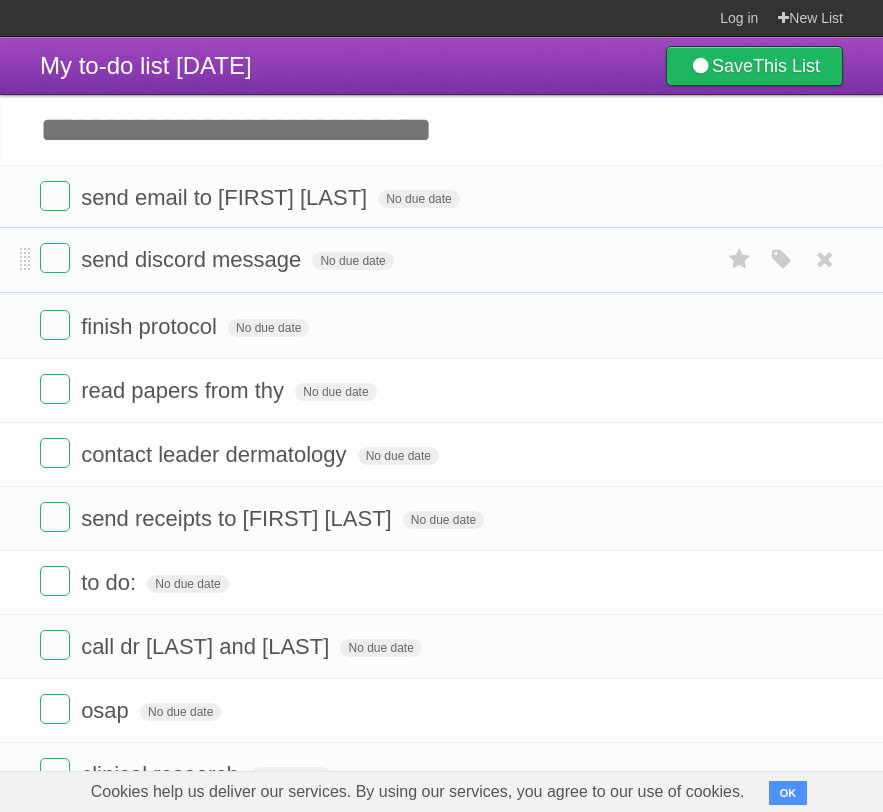 drag, startPoint x: 22, startPoint y: 402, endPoint x: 38, endPoint y: 265, distance: 137.93114 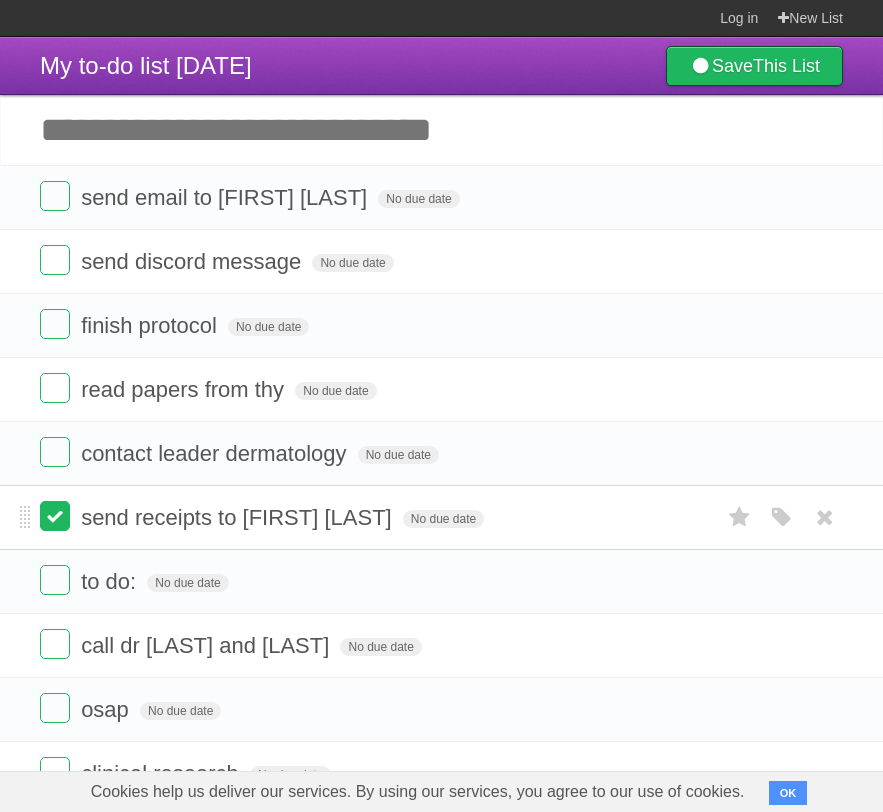 click at bounding box center [55, 516] 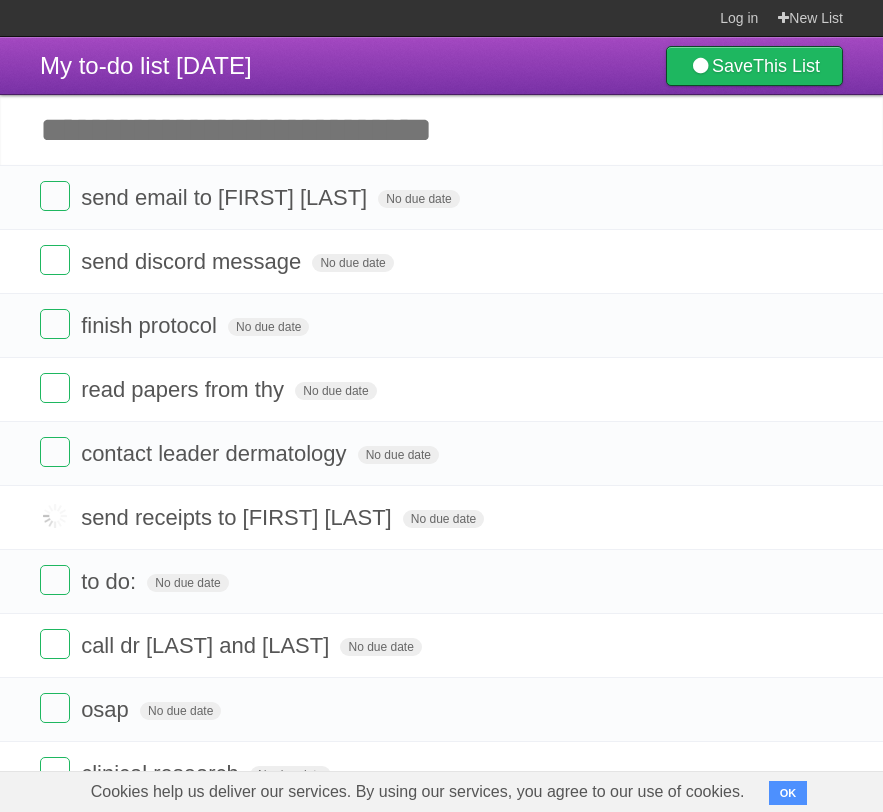 click on "Add another task" at bounding box center [441, 130] 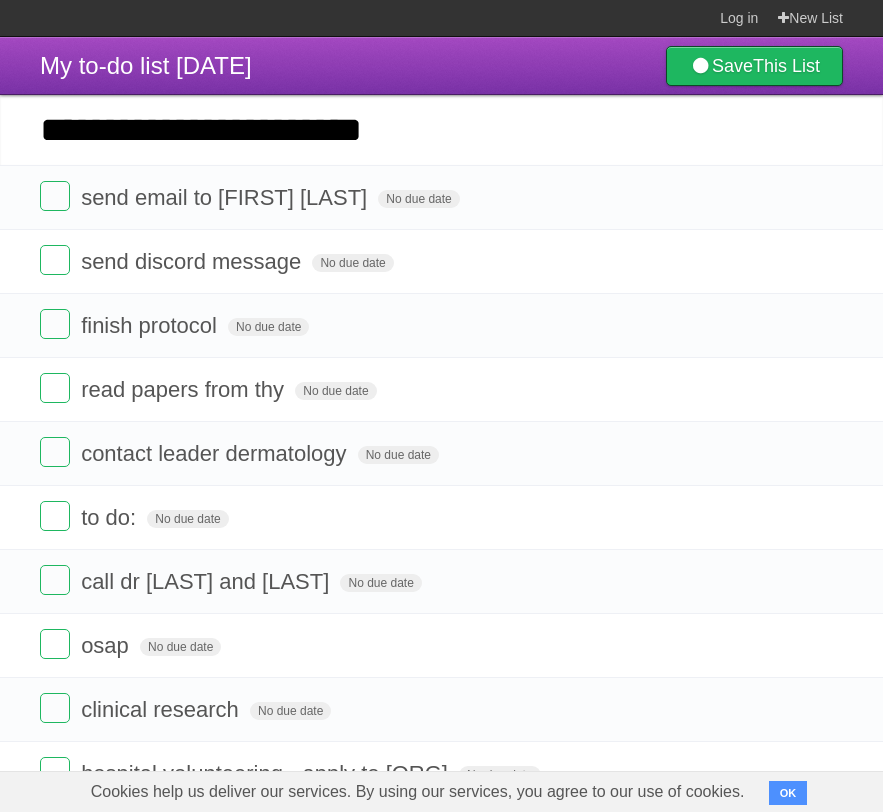 type on "**********" 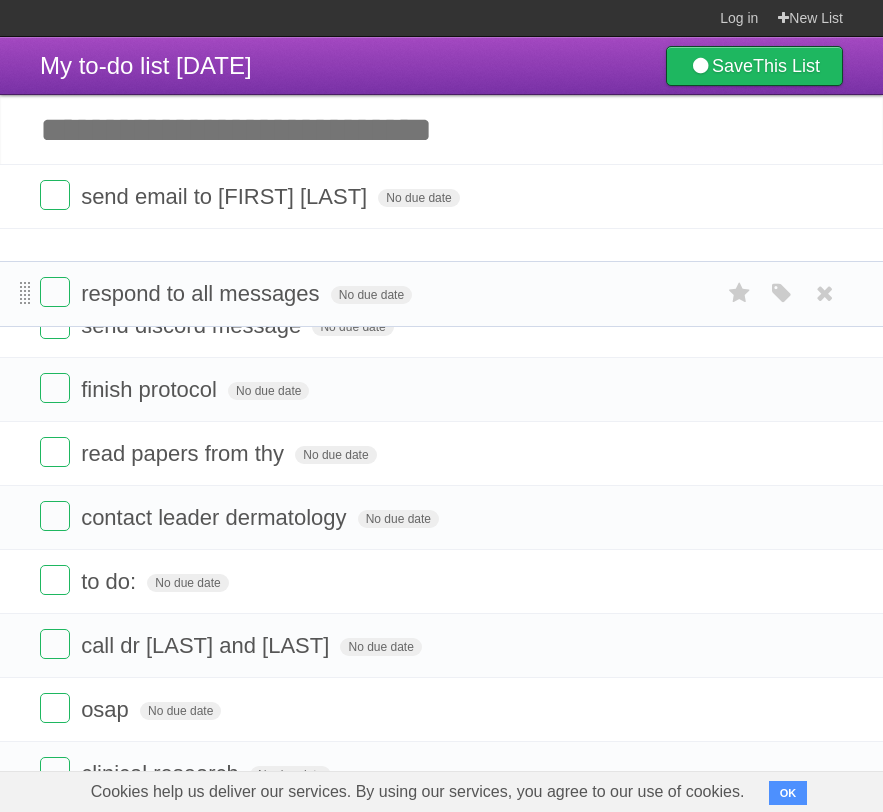 drag, startPoint x: 24, startPoint y: 198, endPoint x: 26, endPoint y: 289, distance: 91.02197 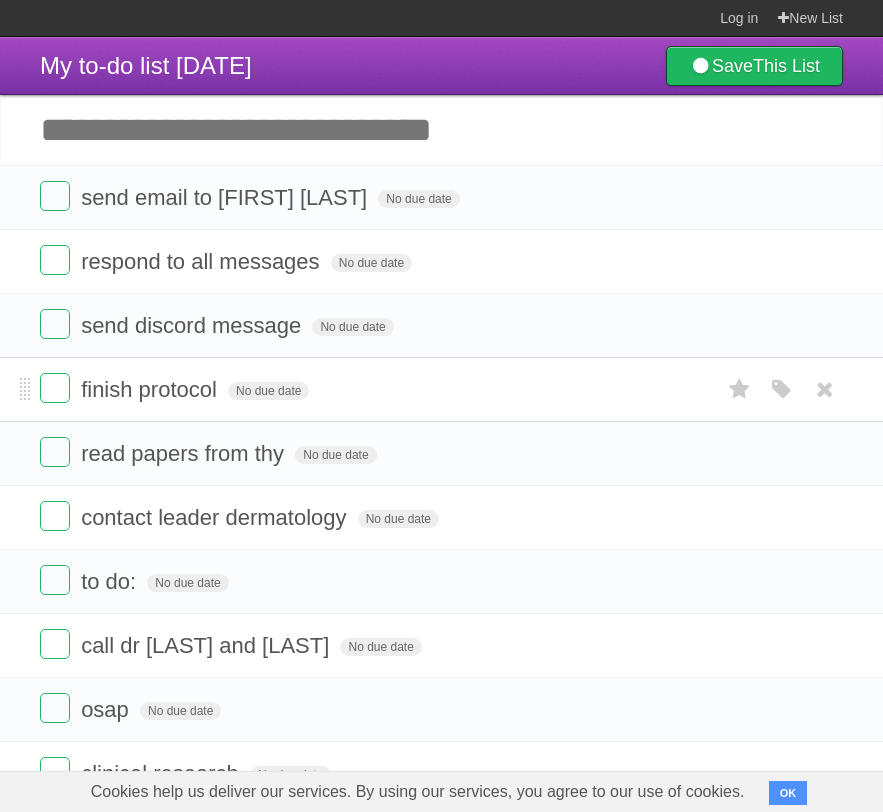 click on "finish protocol
No due date
White
Red
Blue
Green
Purple
Orange" at bounding box center [441, 389] 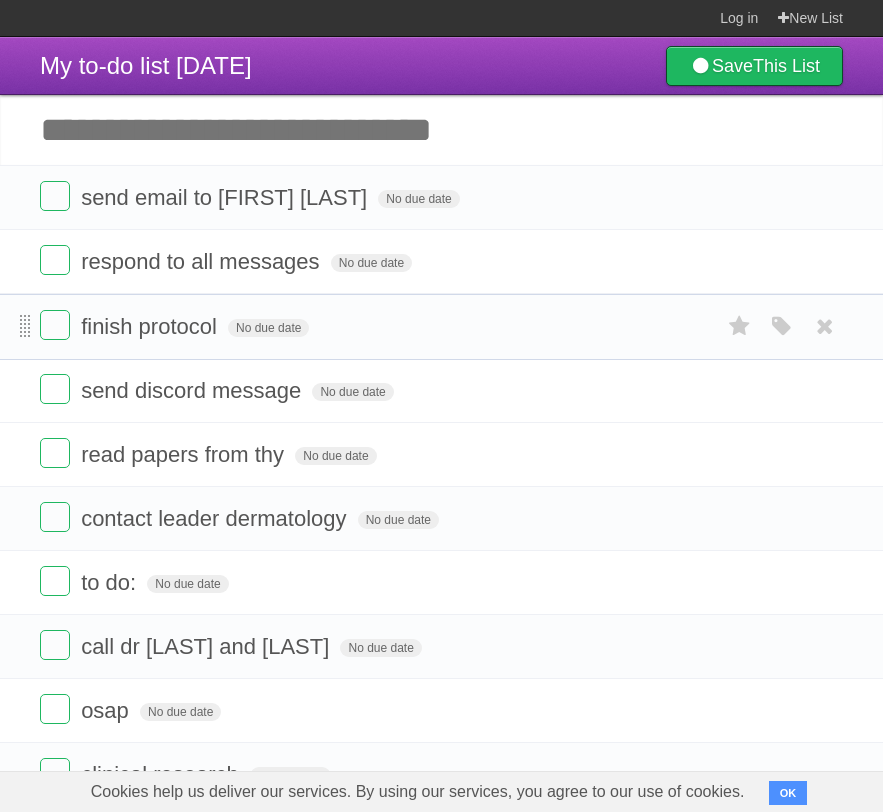 drag, startPoint x: 23, startPoint y: 391, endPoint x: 23, endPoint y: 320, distance: 71 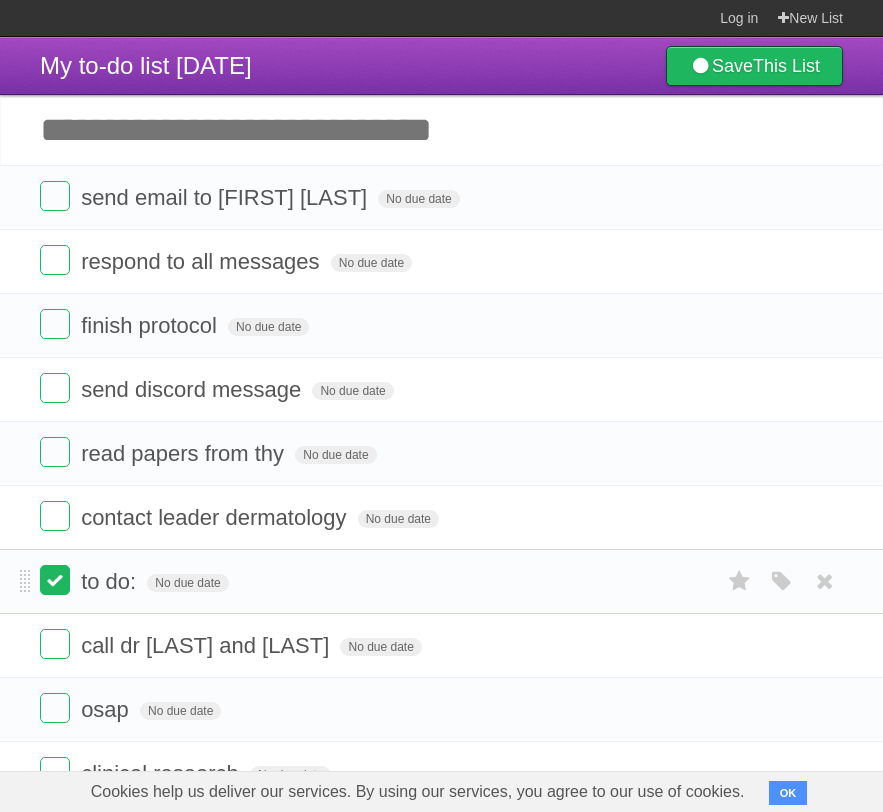click at bounding box center (55, 580) 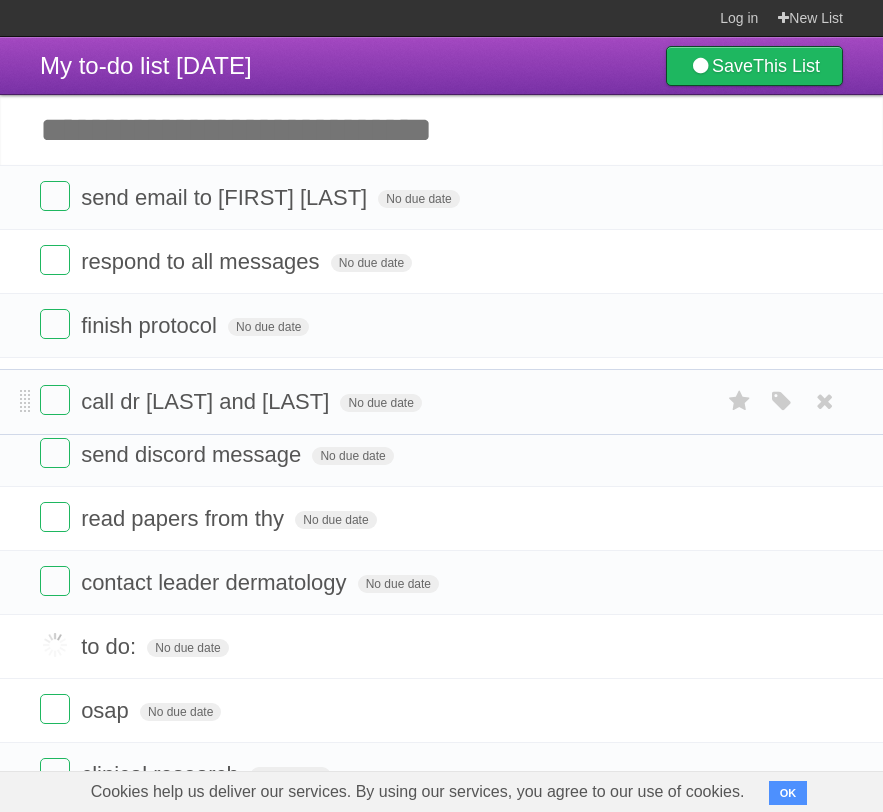 drag, startPoint x: 25, startPoint y: 655, endPoint x: 36, endPoint y: 400, distance: 255.23715 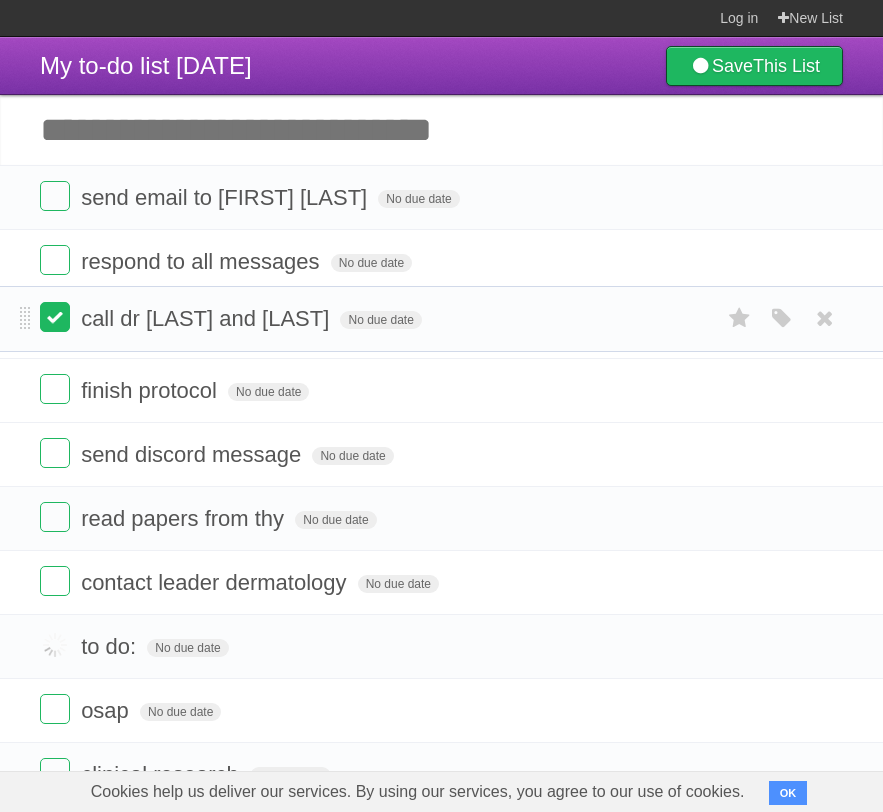 drag, startPoint x: 25, startPoint y: 408, endPoint x: 50, endPoint y: 342, distance: 70.5762 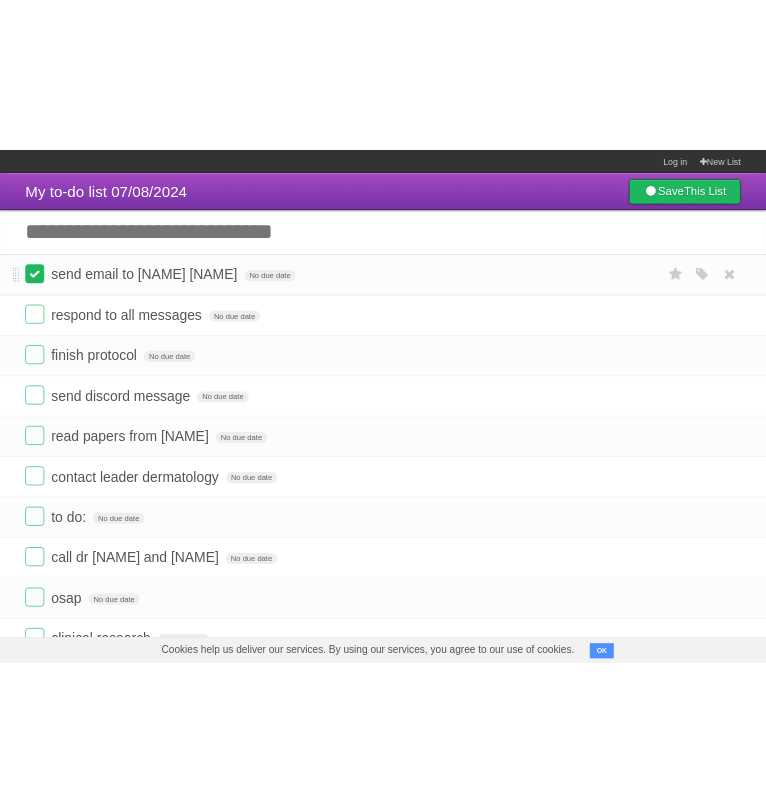 scroll, scrollTop: 0, scrollLeft: 0, axis: both 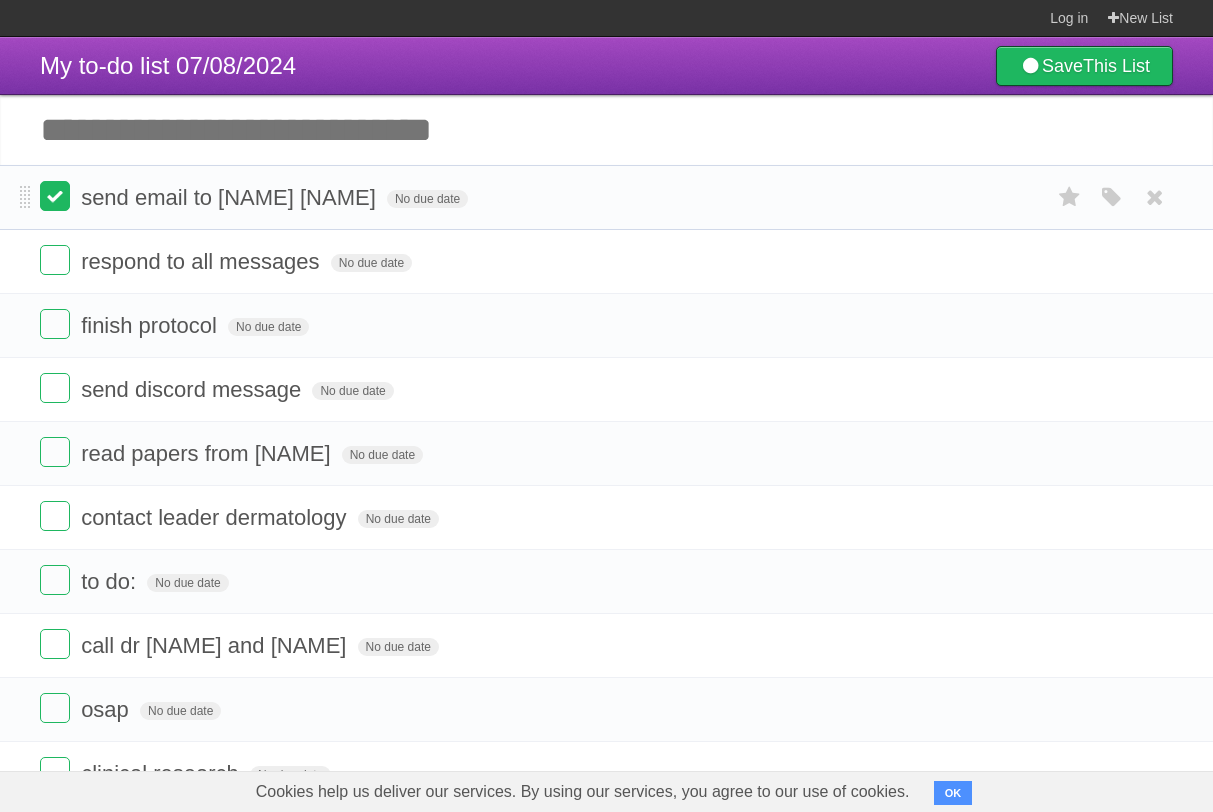 click at bounding box center (55, 196) 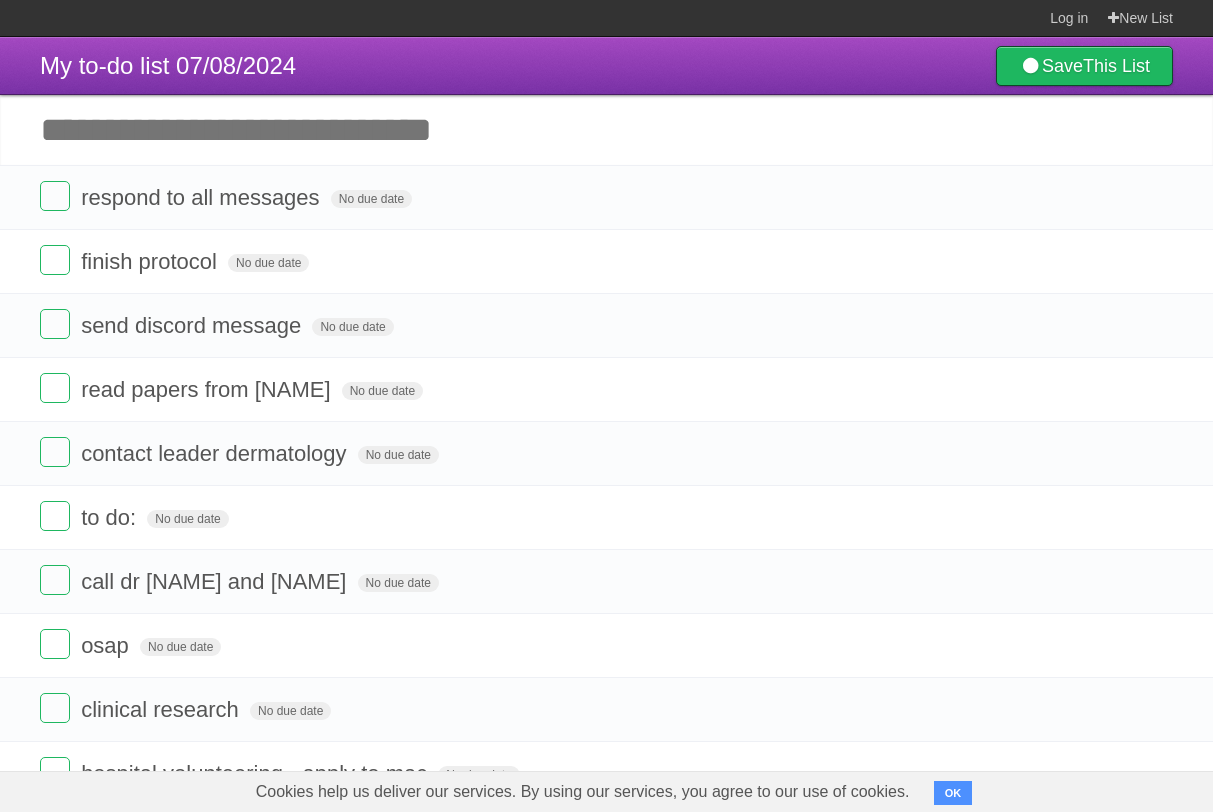 click on "Add another task" at bounding box center [606, 130] 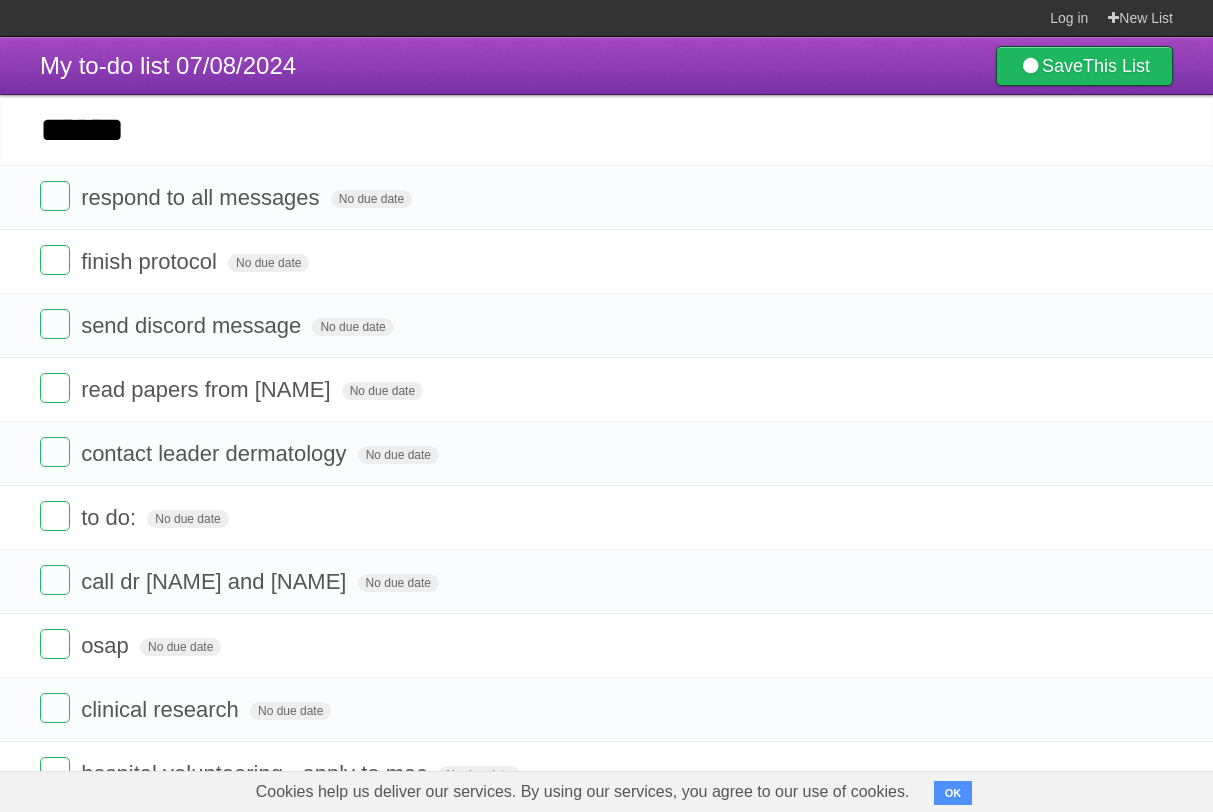 type on "******" 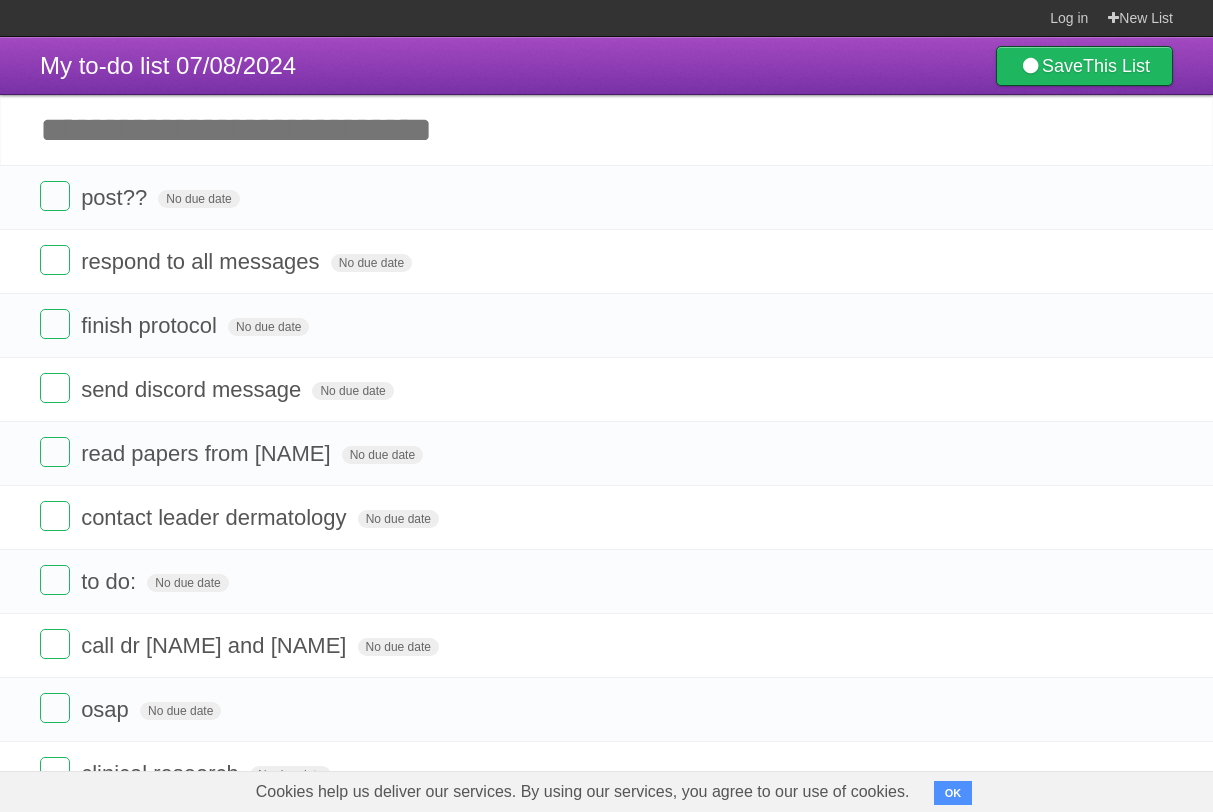 type on "*" 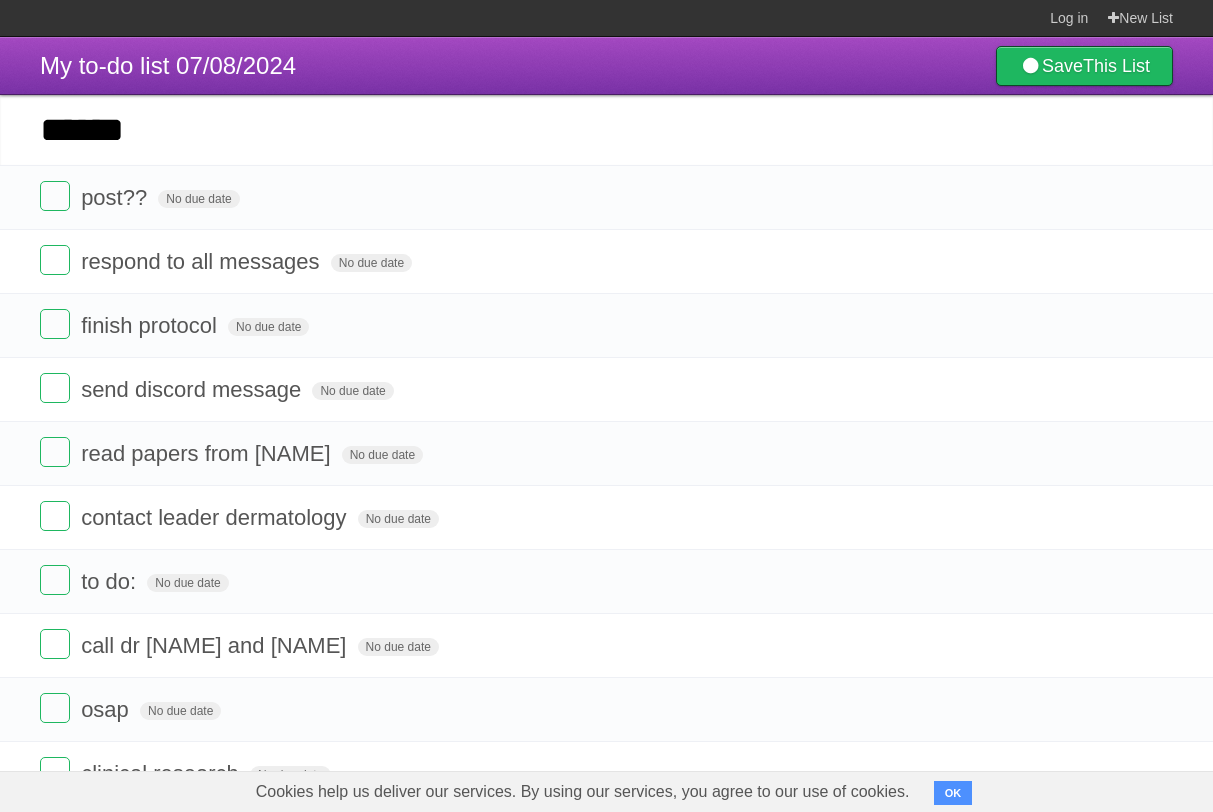 type on "******" 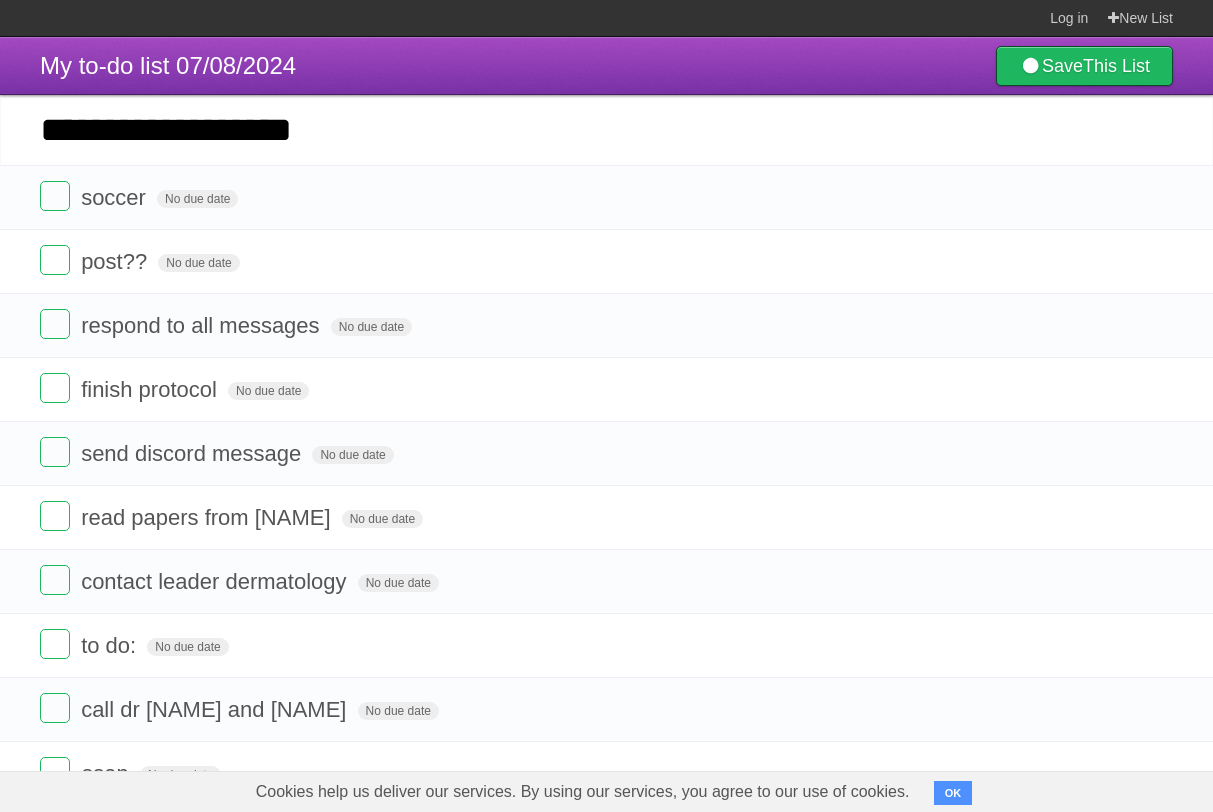 type on "**********" 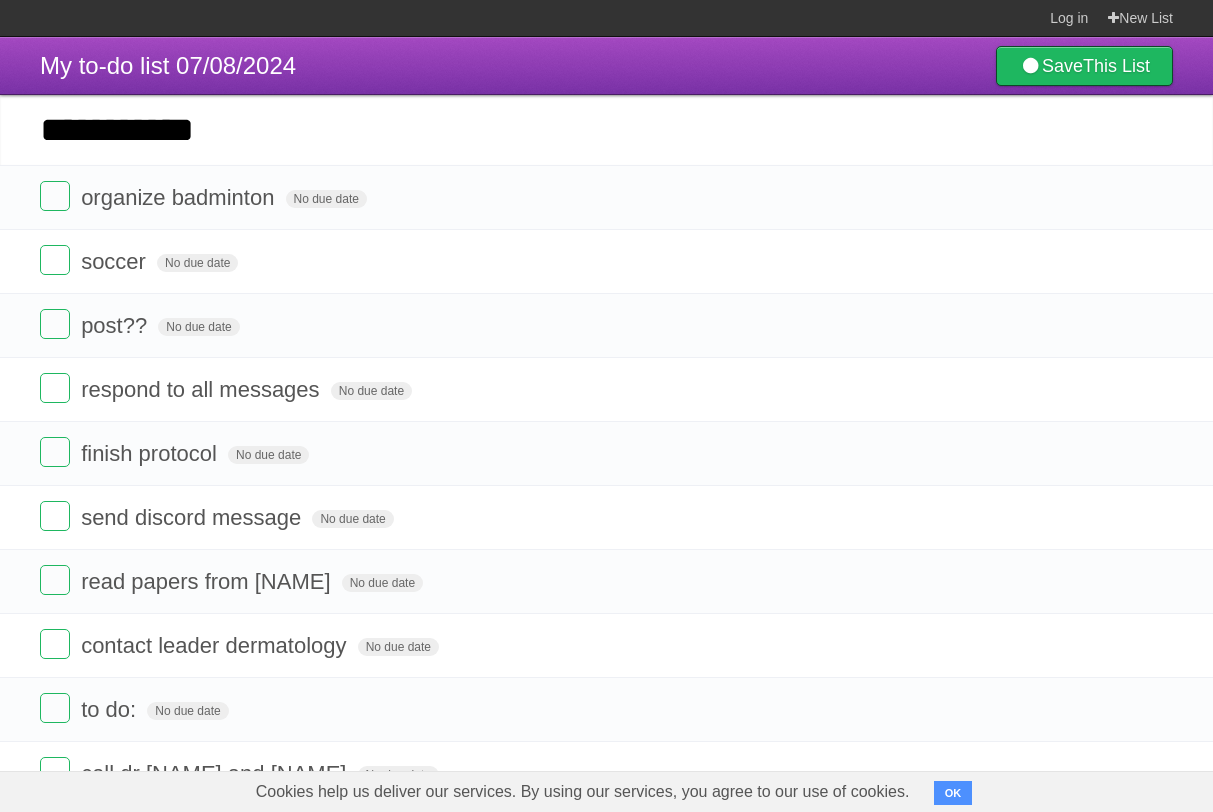 type on "**********" 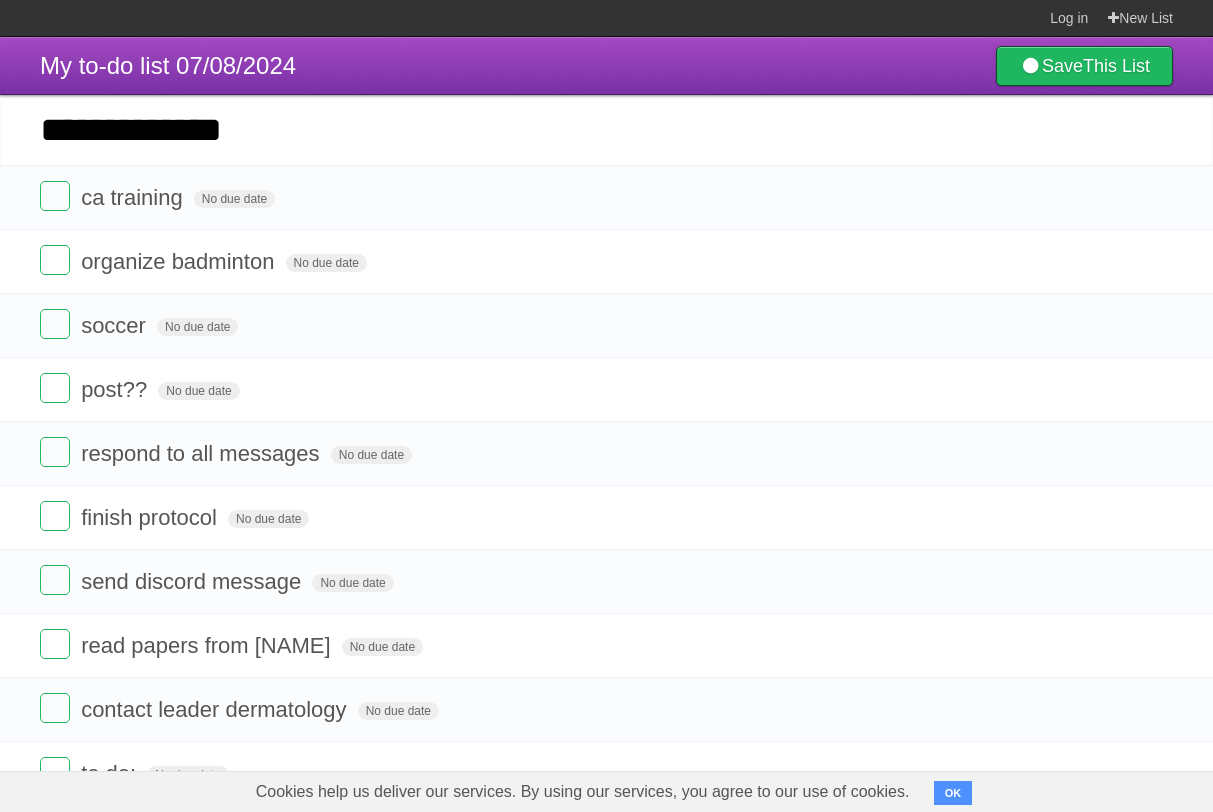type on "**********" 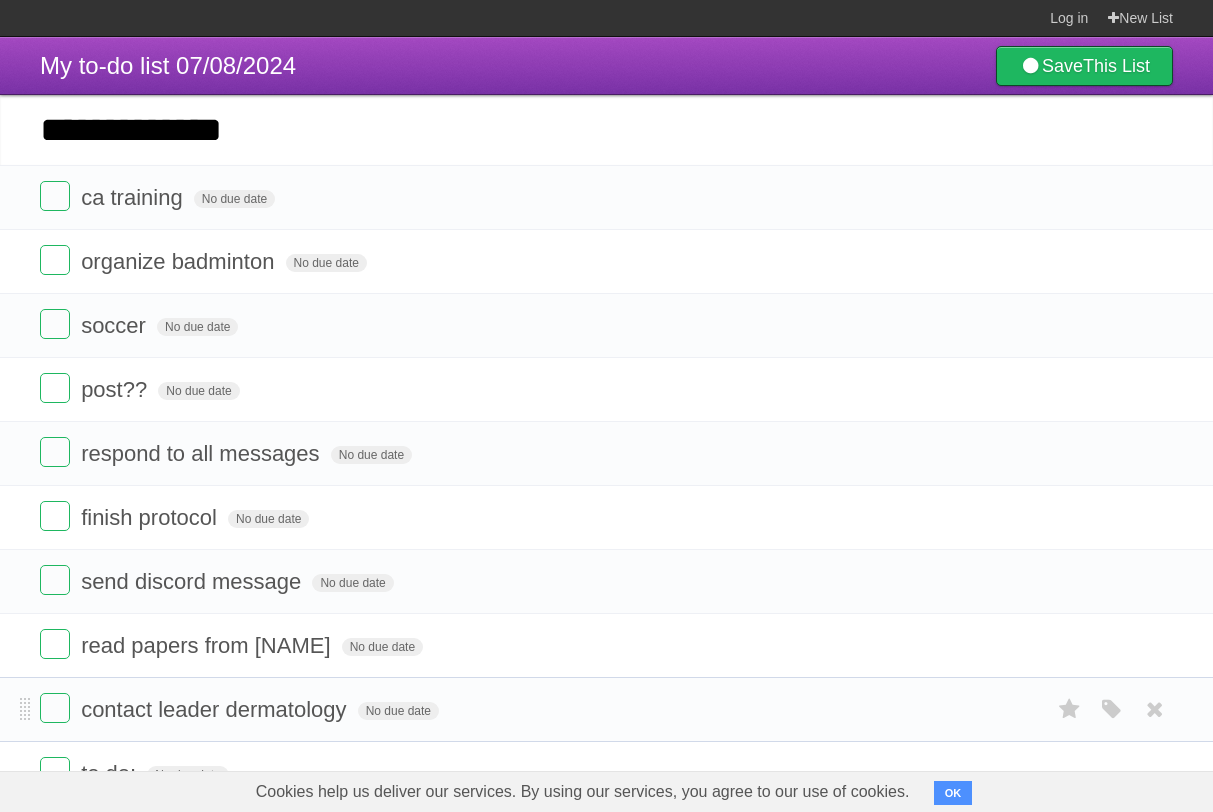 type 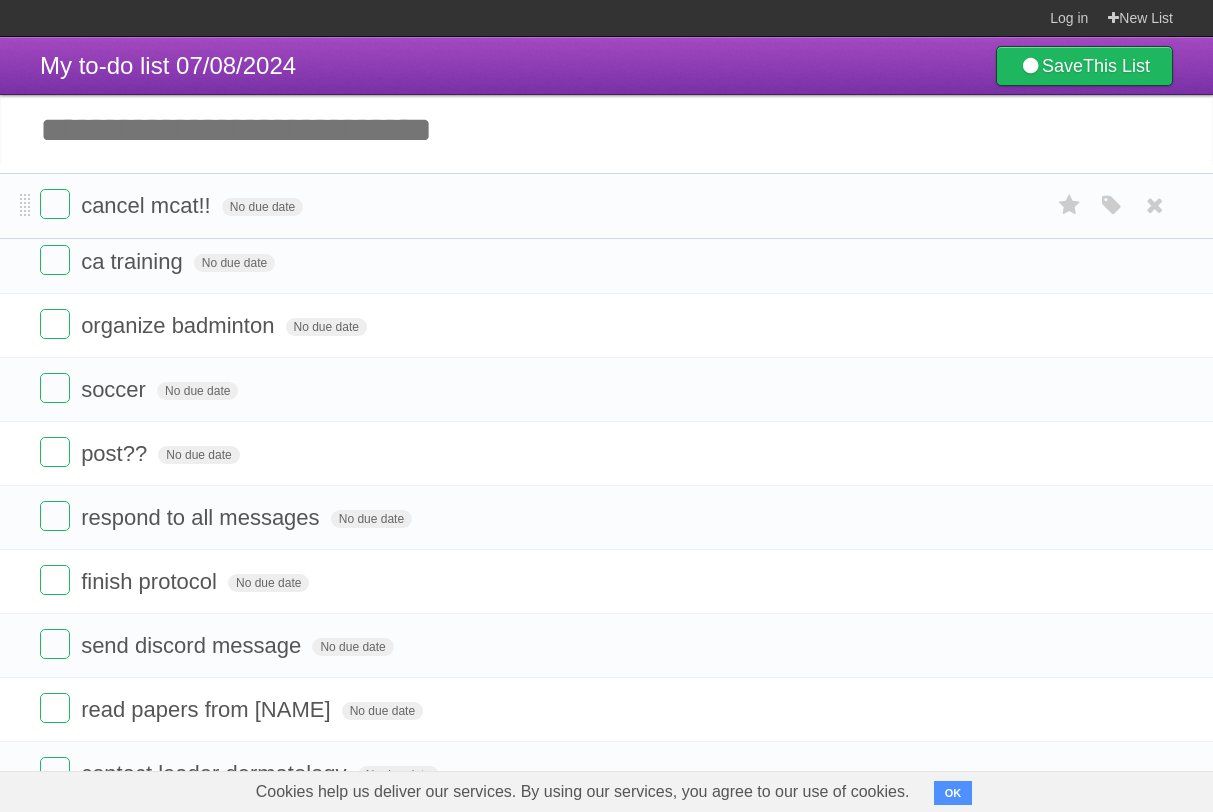 drag, startPoint x: 24, startPoint y: 201, endPoint x: 36, endPoint y: 206, distance: 13 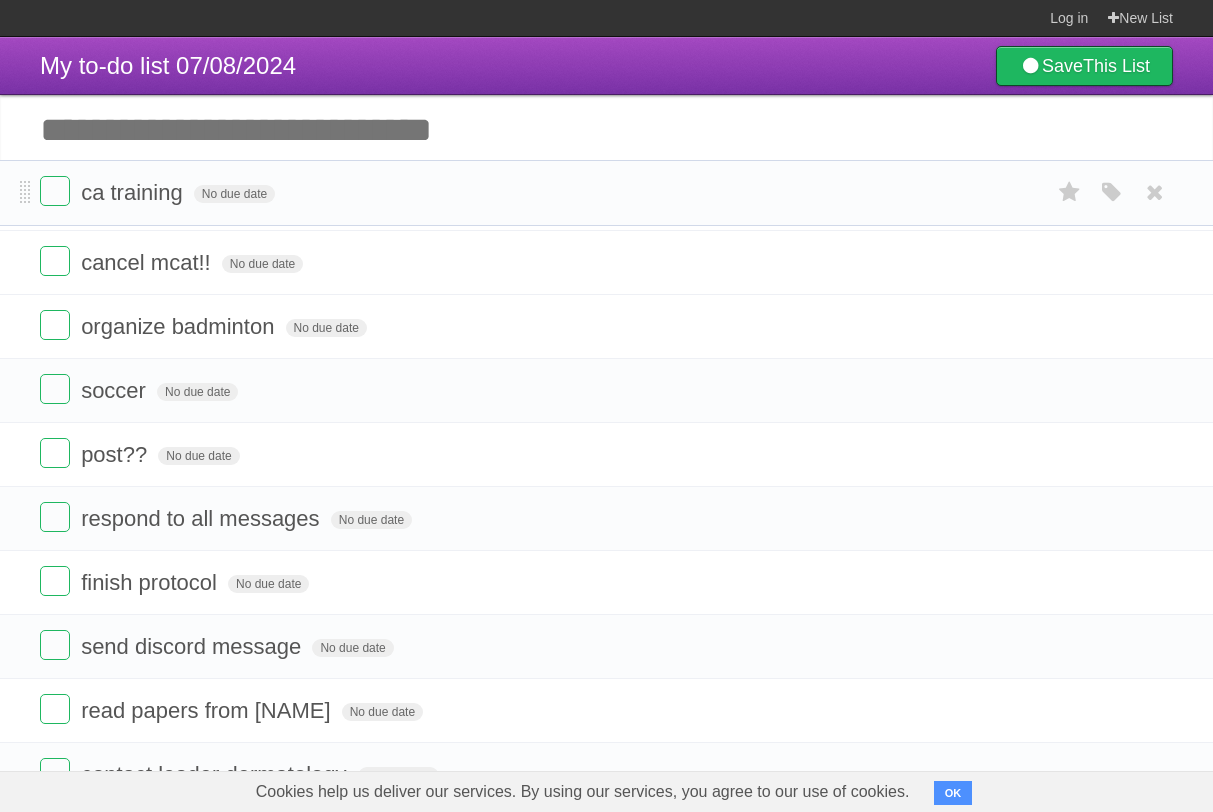 drag, startPoint x: 28, startPoint y: 268, endPoint x: 23, endPoint y: 192, distance: 76.1643 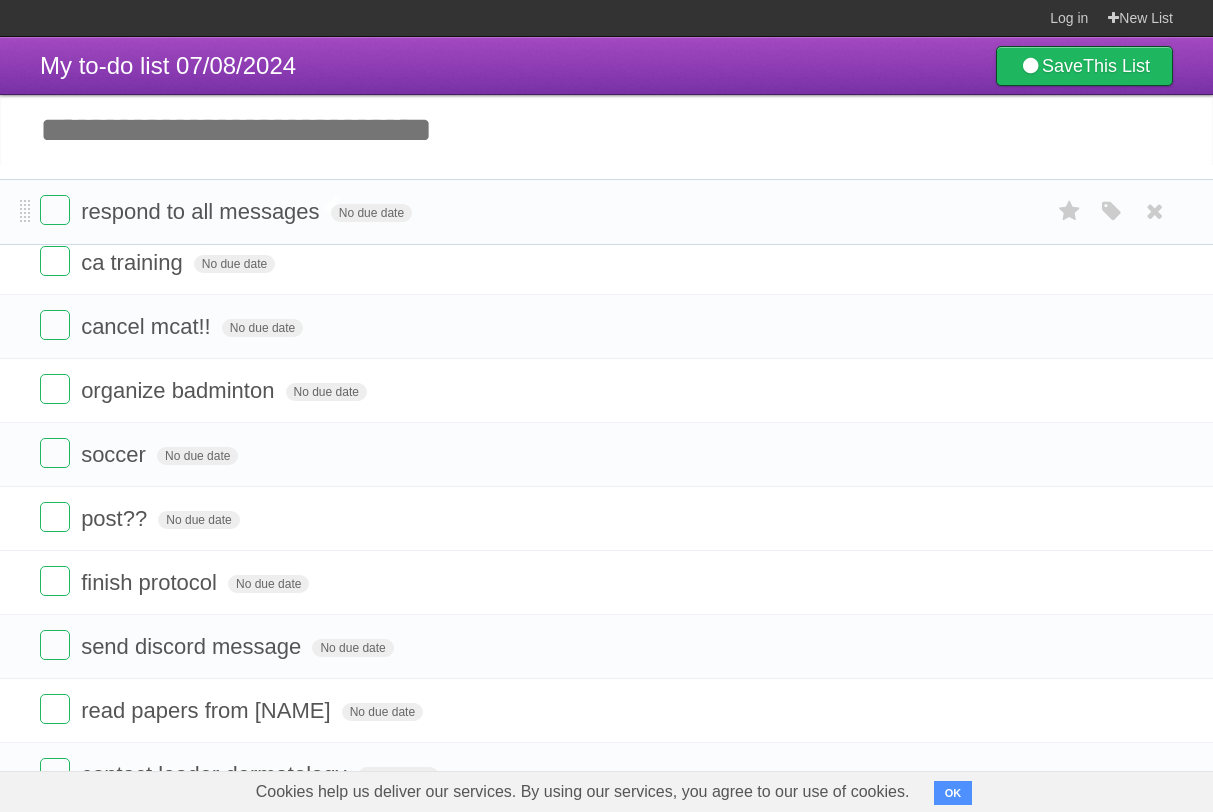 drag, startPoint x: 30, startPoint y: 537, endPoint x: 111, endPoint y: 222, distance: 325.2476 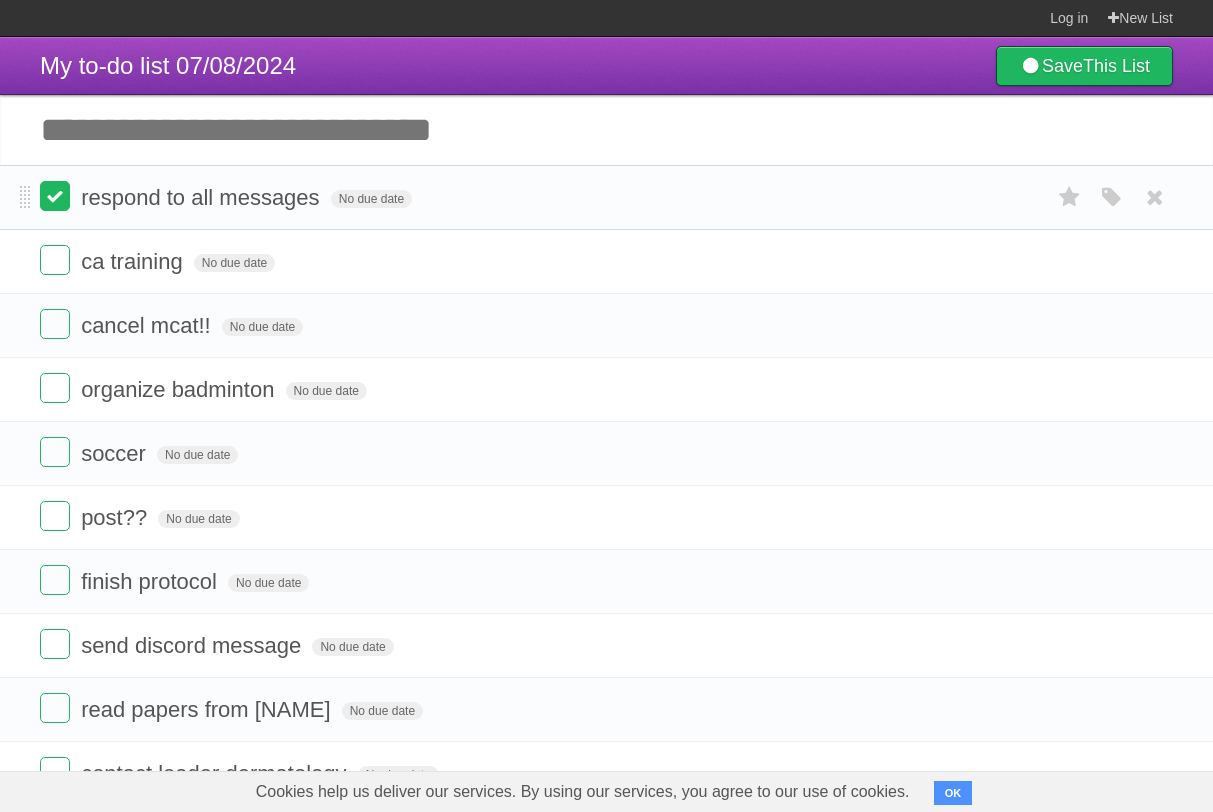 click at bounding box center [55, 196] 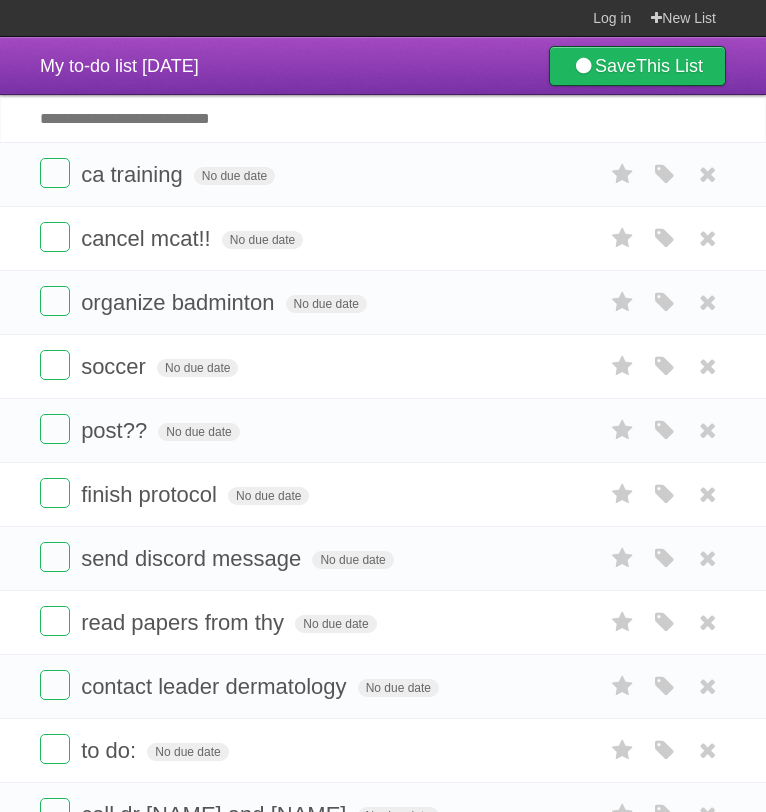 scroll, scrollTop: 0, scrollLeft: 0, axis: both 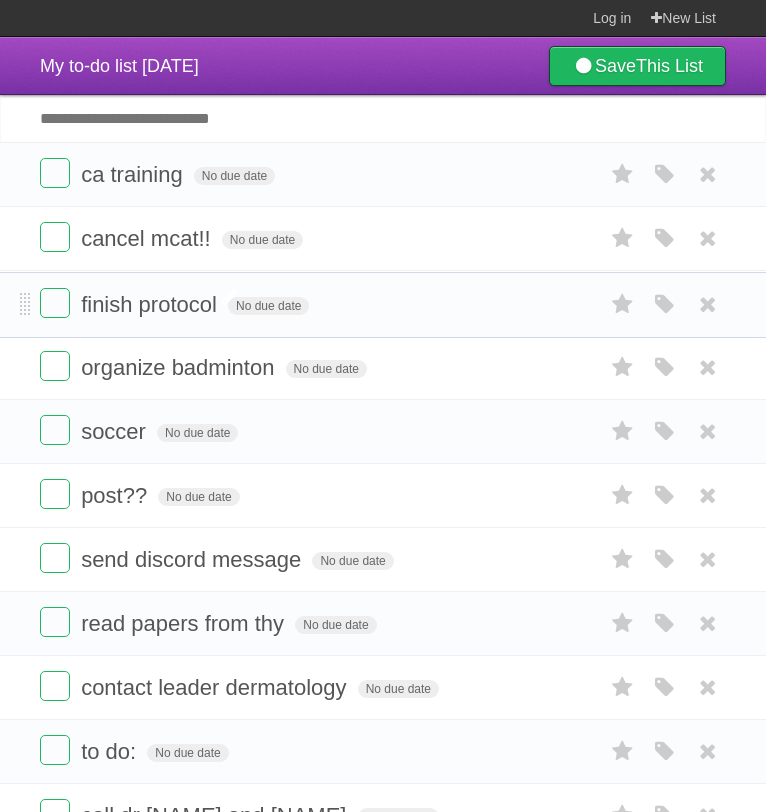 drag, startPoint x: 27, startPoint y: 502, endPoint x: 90, endPoint y: 304, distance: 207.78113 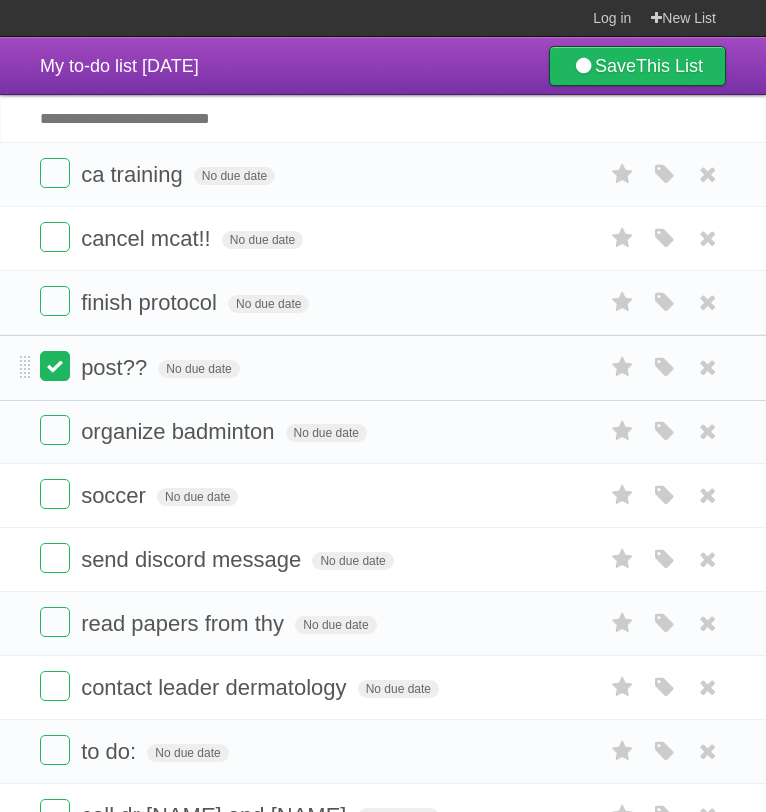 drag, startPoint x: 25, startPoint y: 504, endPoint x: 40, endPoint y: 367, distance: 137.81873 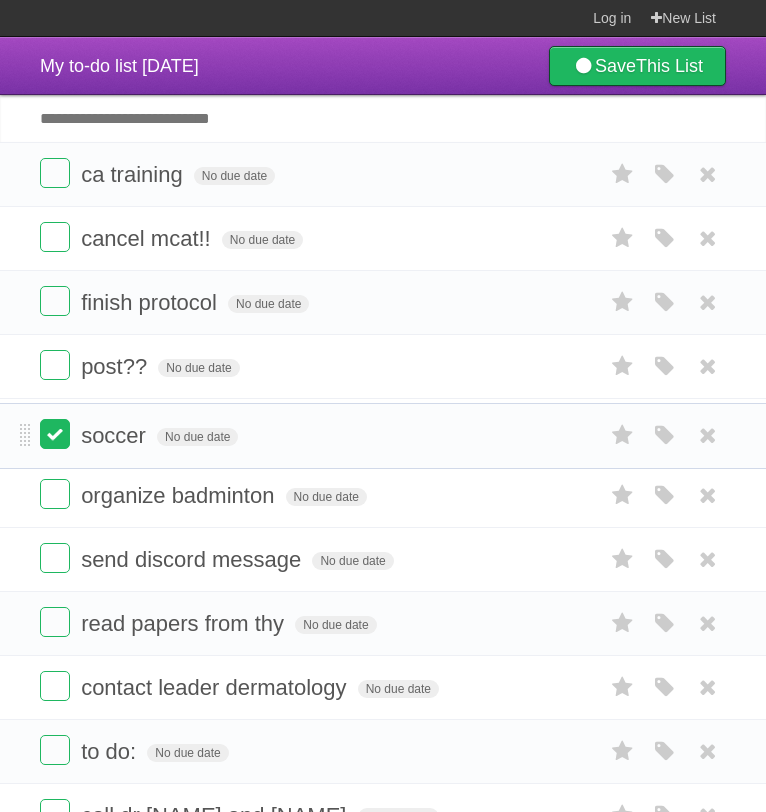 drag, startPoint x: 24, startPoint y: 502, endPoint x: 55, endPoint y: 437, distance: 72.013885 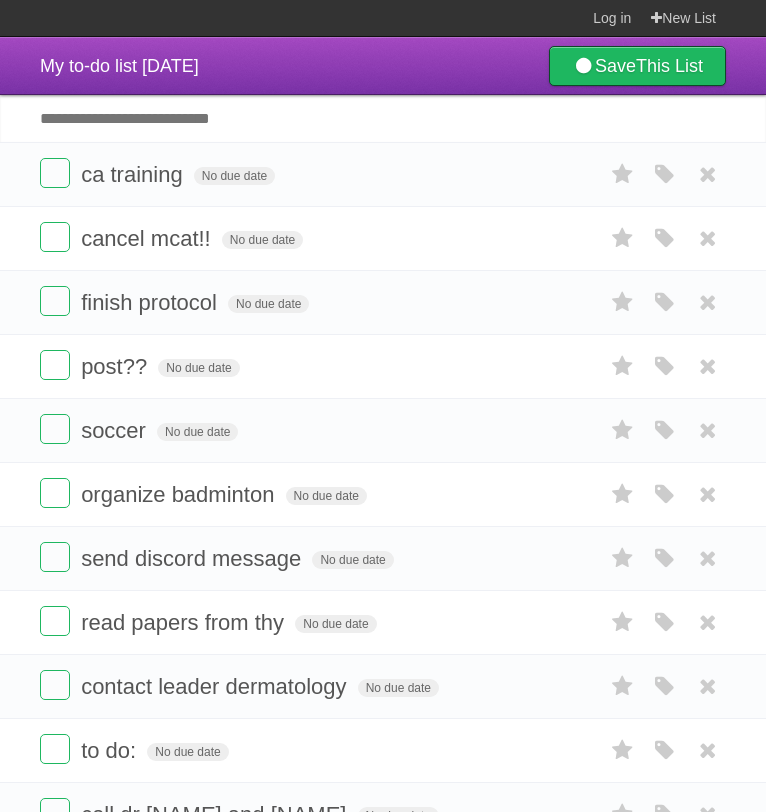 click on "Add another task" at bounding box center [383, 118] 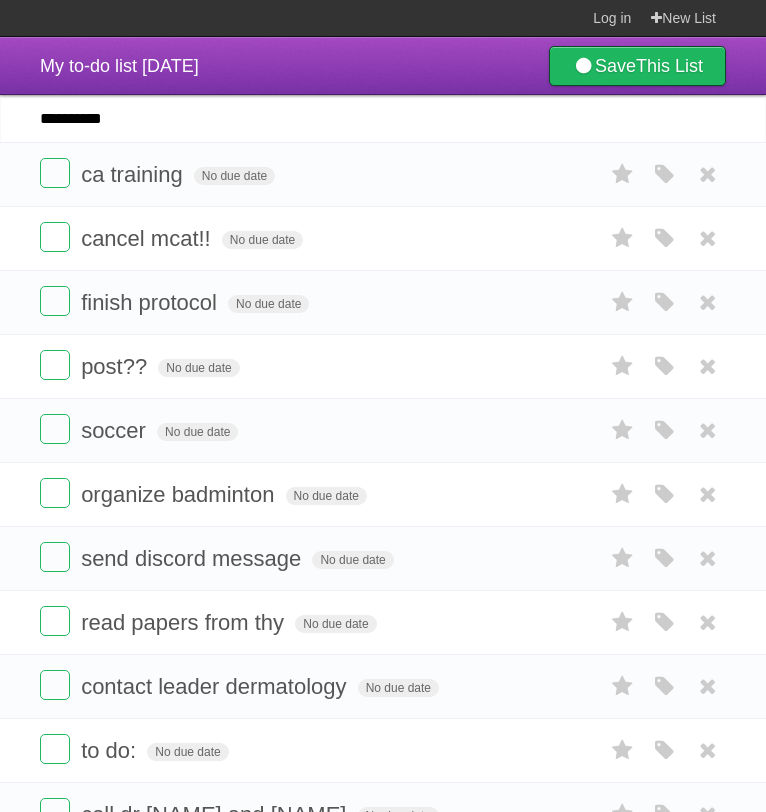 type on "**********" 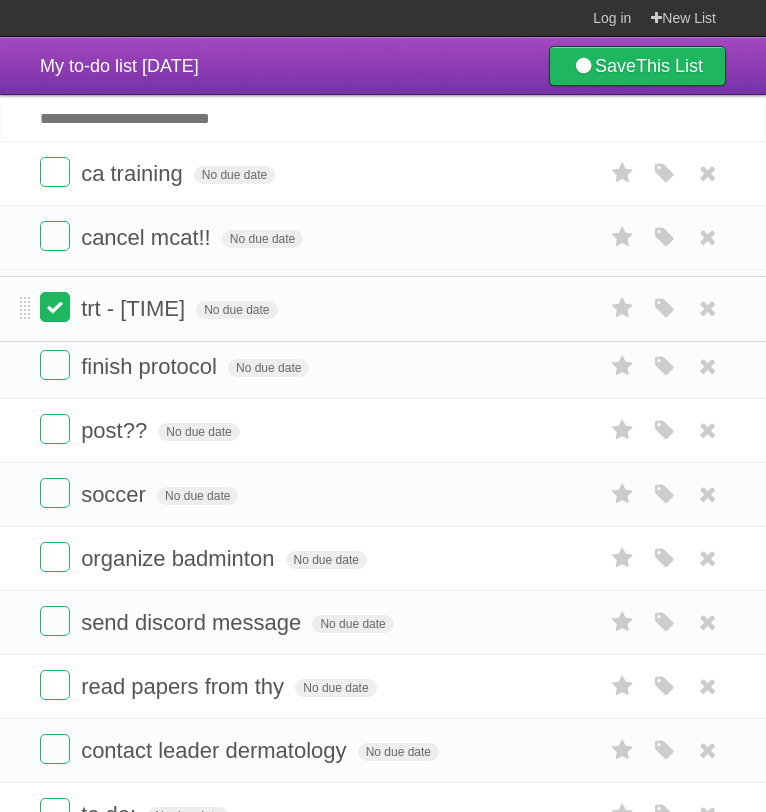 drag, startPoint x: 21, startPoint y: 177, endPoint x: 43, endPoint y: 308, distance: 132.83449 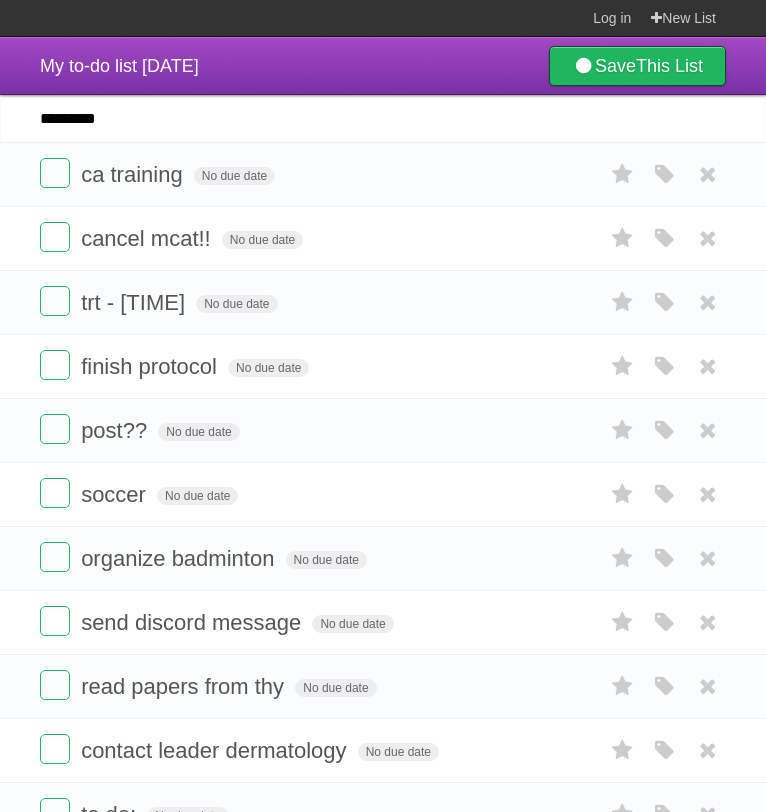 type on "*********" 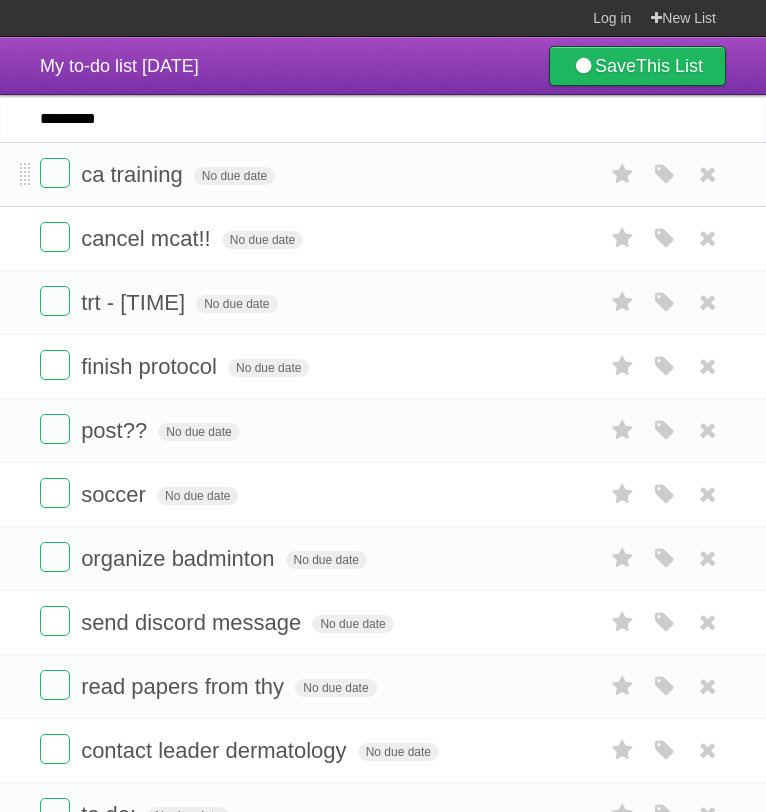 click on "*********" at bounding box center (0, 0) 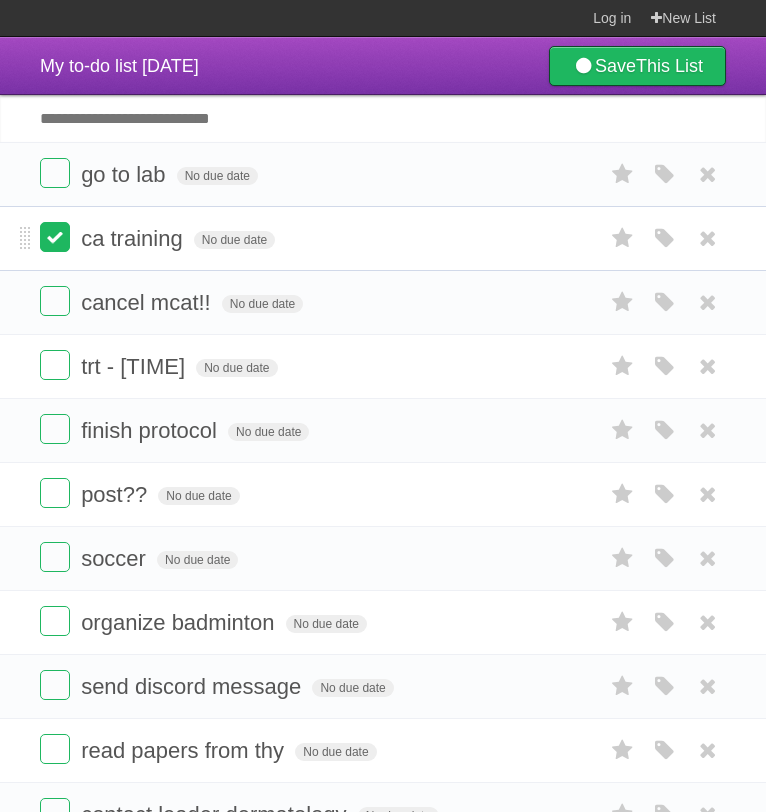 click at bounding box center (55, 237) 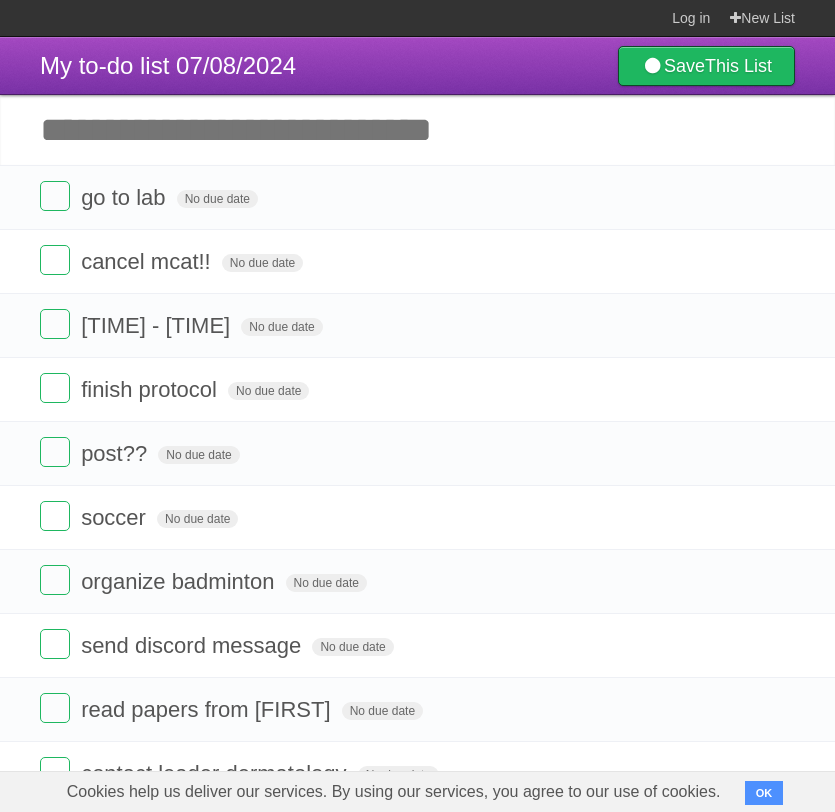 scroll, scrollTop: 0, scrollLeft: 0, axis: both 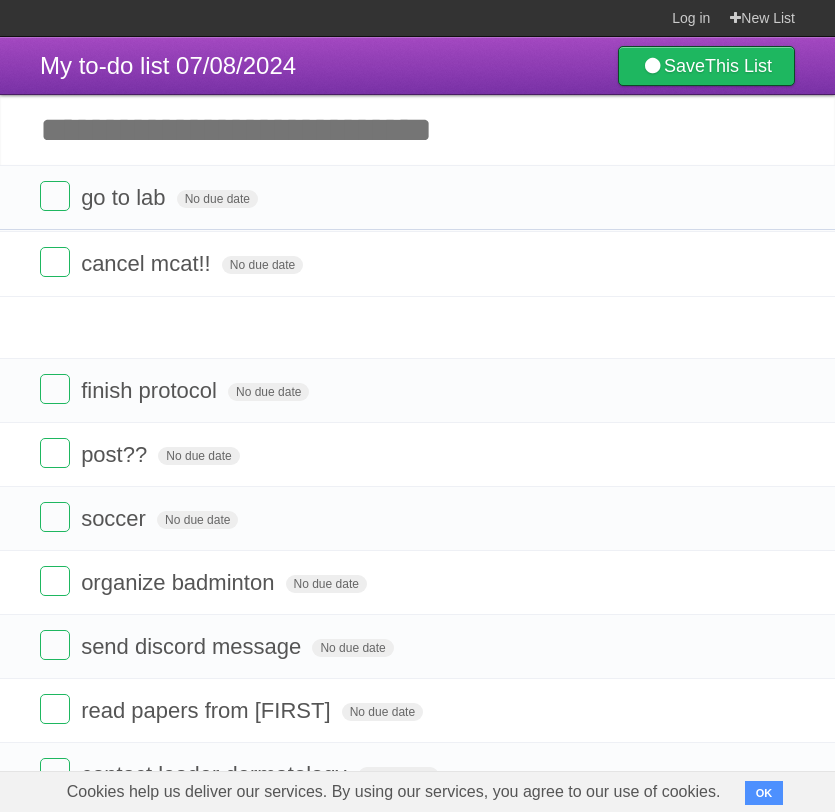 drag, startPoint x: 26, startPoint y: 275, endPoint x: 49, endPoint y: 273, distance: 23.086792 